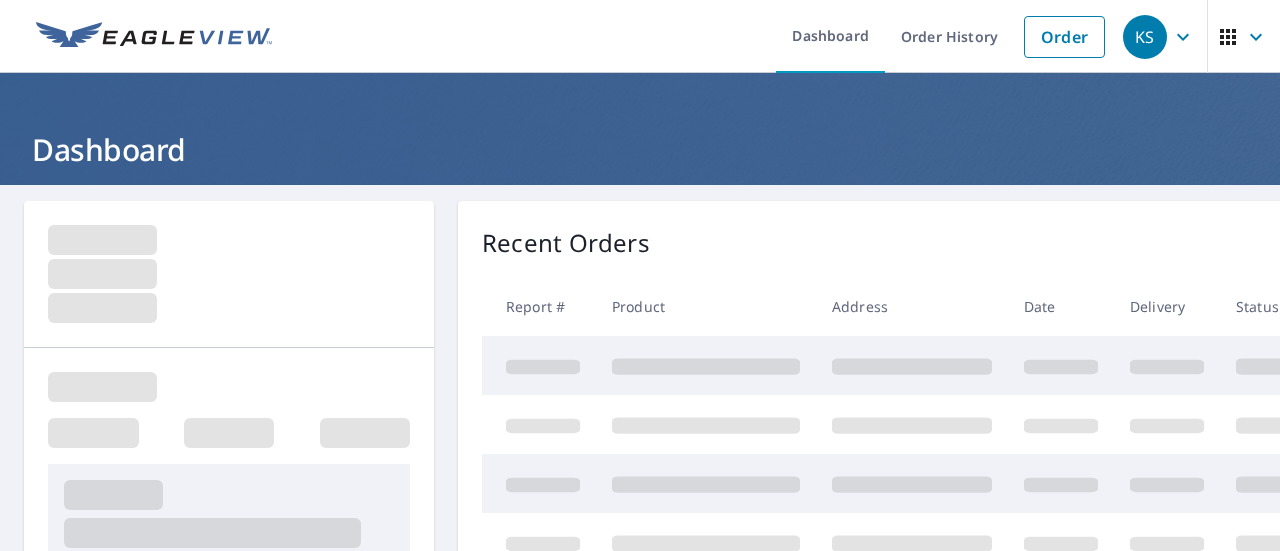 scroll, scrollTop: 0, scrollLeft: 0, axis: both 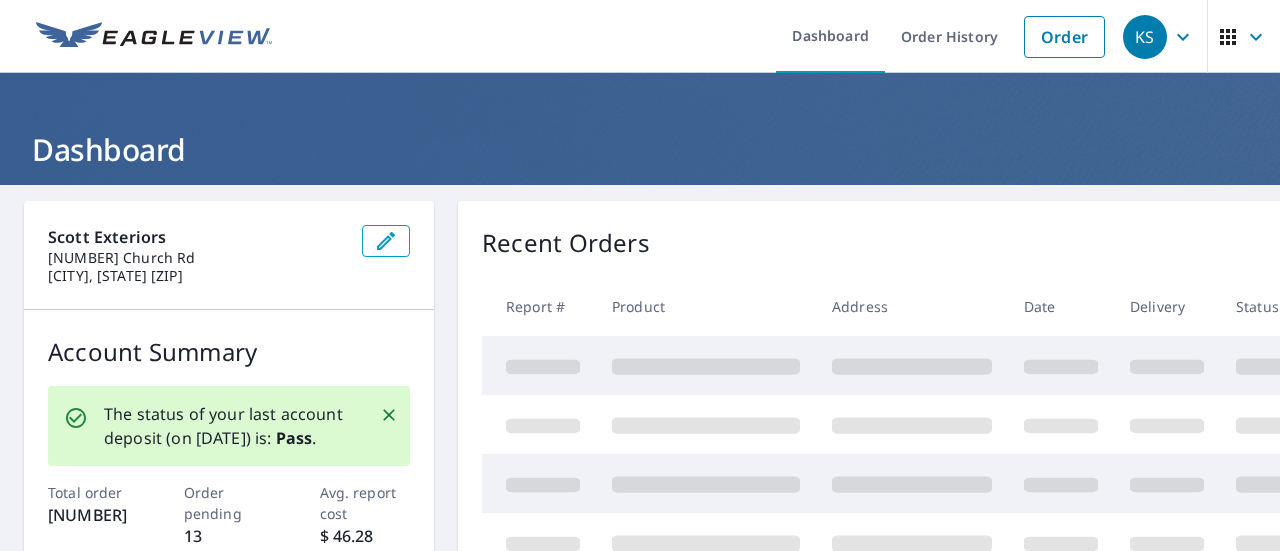 click 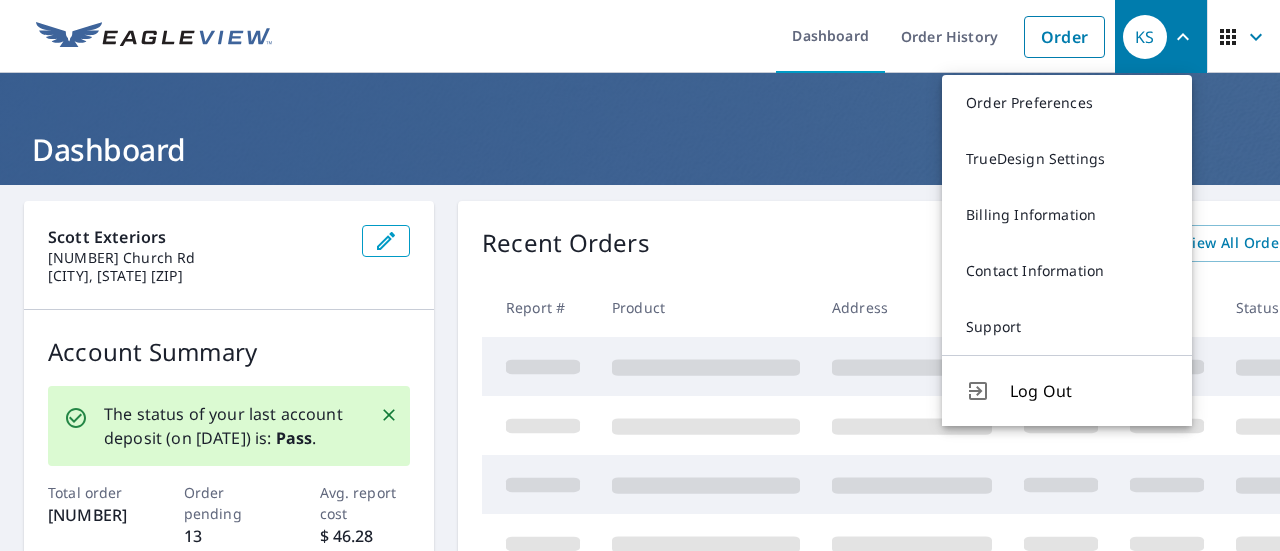 click 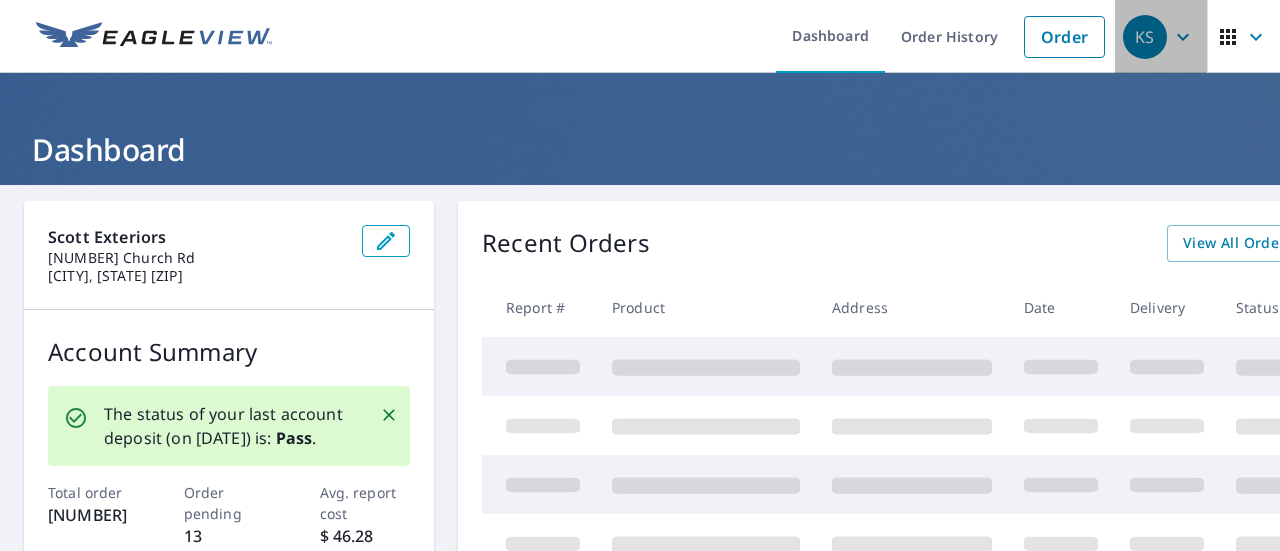 click 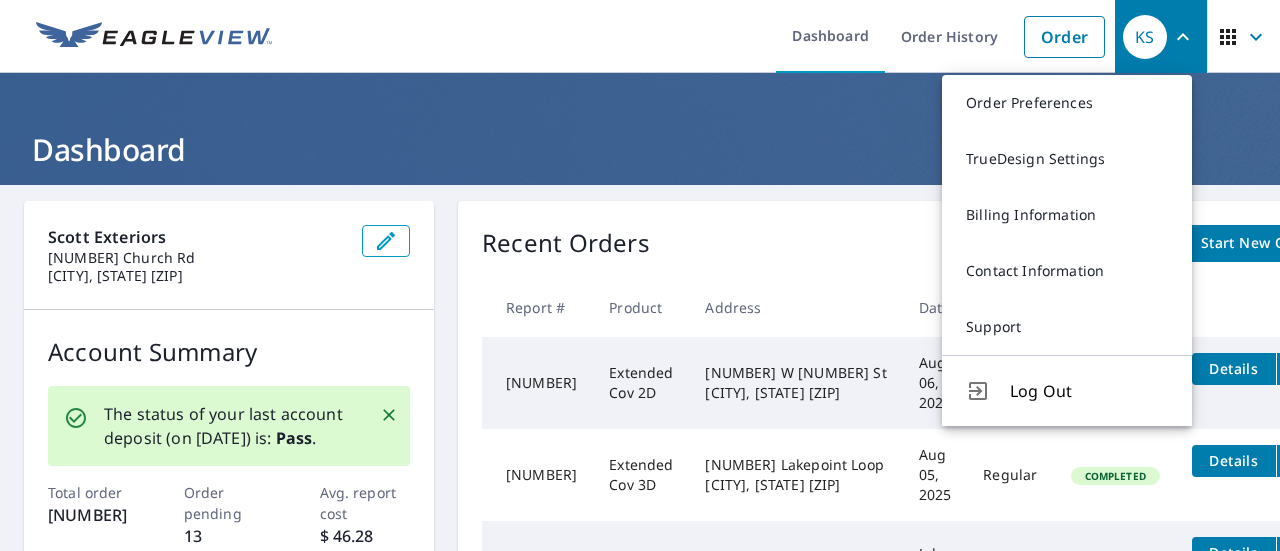 click 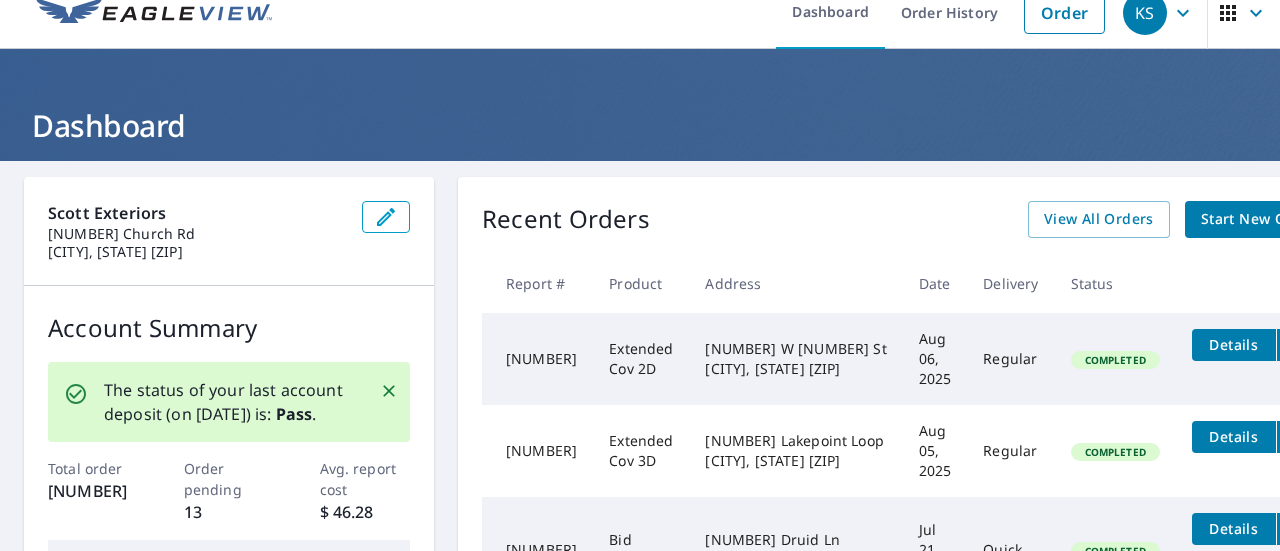 scroll, scrollTop: 0, scrollLeft: 0, axis: both 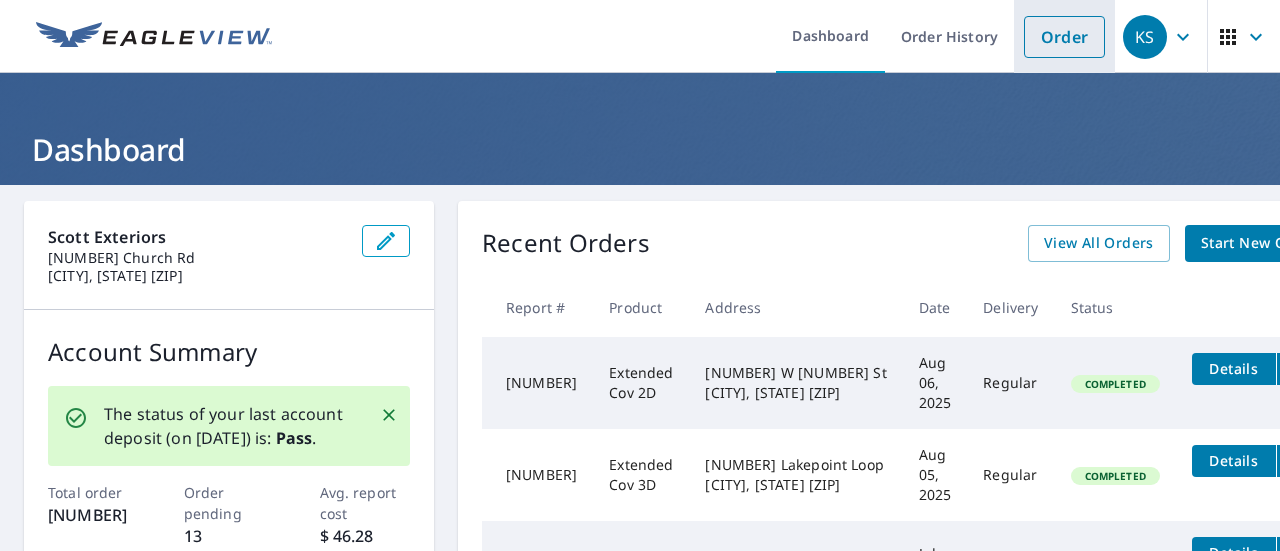 click on "Order" at bounding box center (1064, 37) 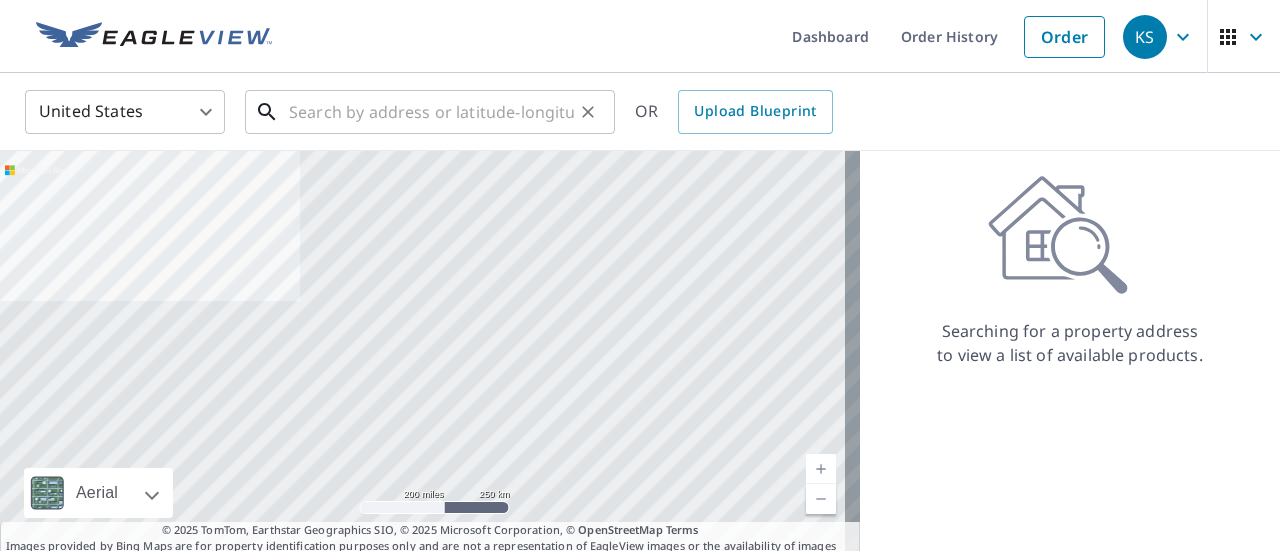 click at bounding box center (431, 112) 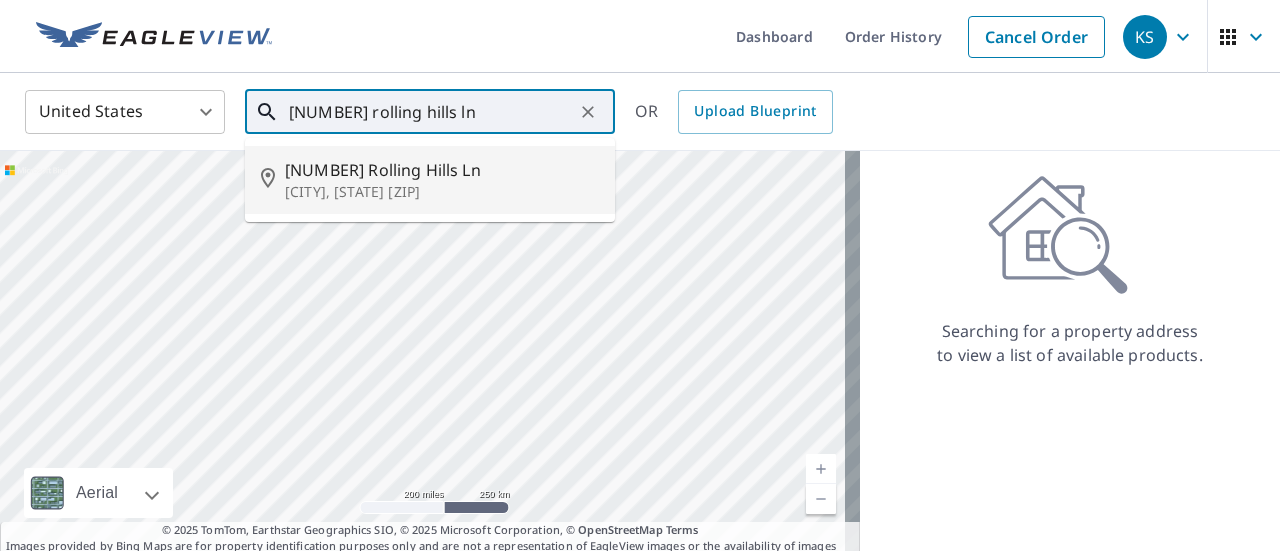 click on "[NUMBER] Rolling Hills Ln" at bounding box center (442, 170) 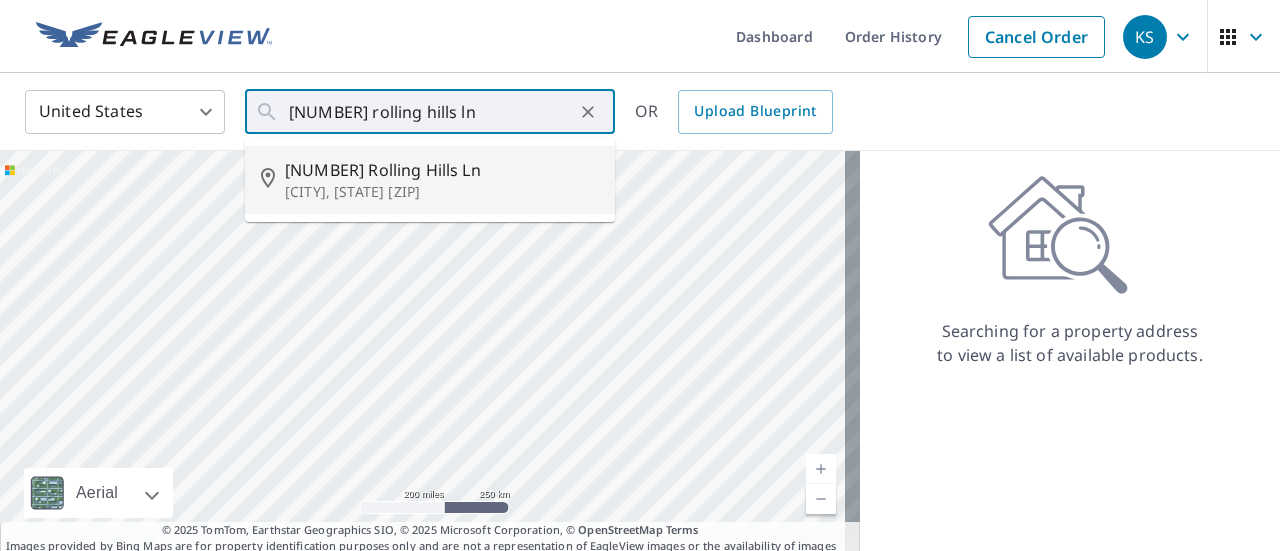 type on "[NUMBER] Rolling Hills Ln [CITY], [STATE] [ZIP]" 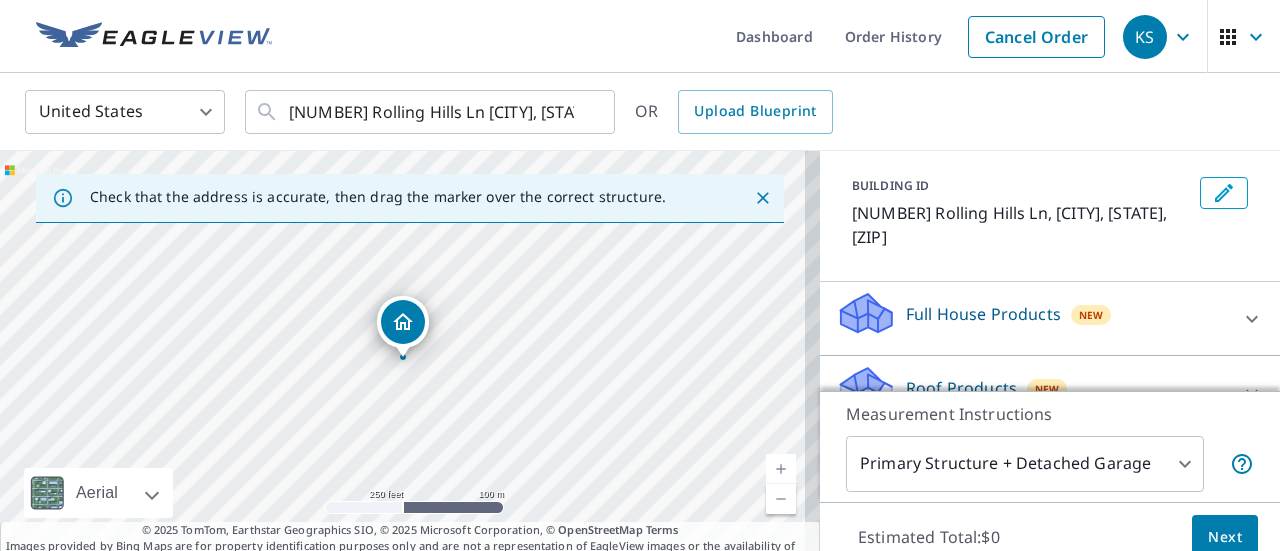 scroll, scrollTop: 200, scrollLeft: 0, axis: vertical 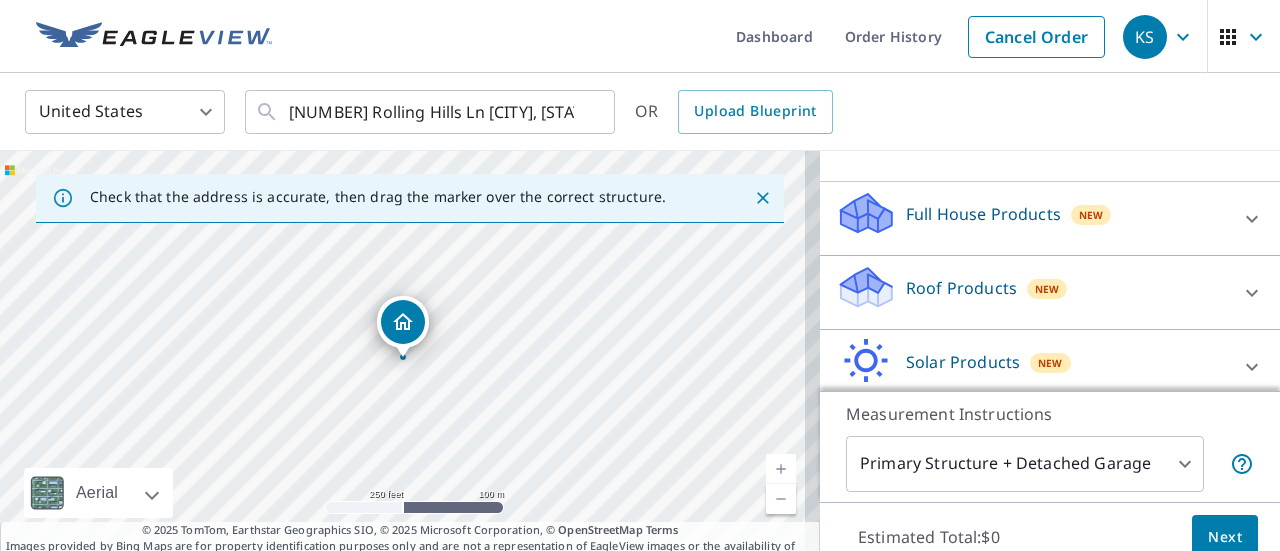 click at bounding box center (1252, 219) 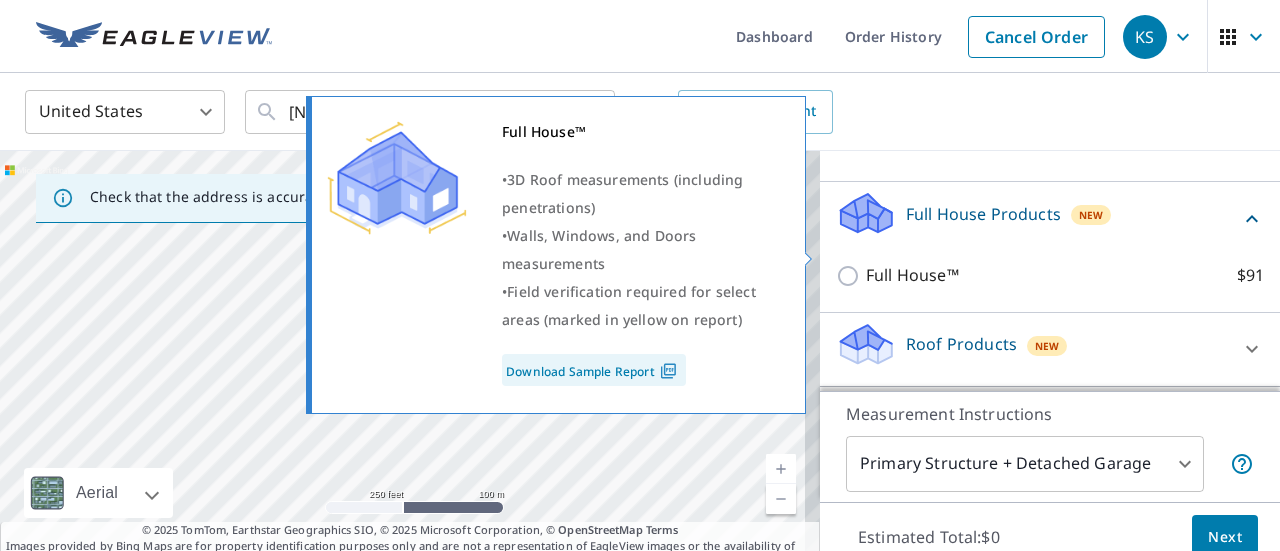 click on "Full House™ $91" at bounding box center (851, 276) 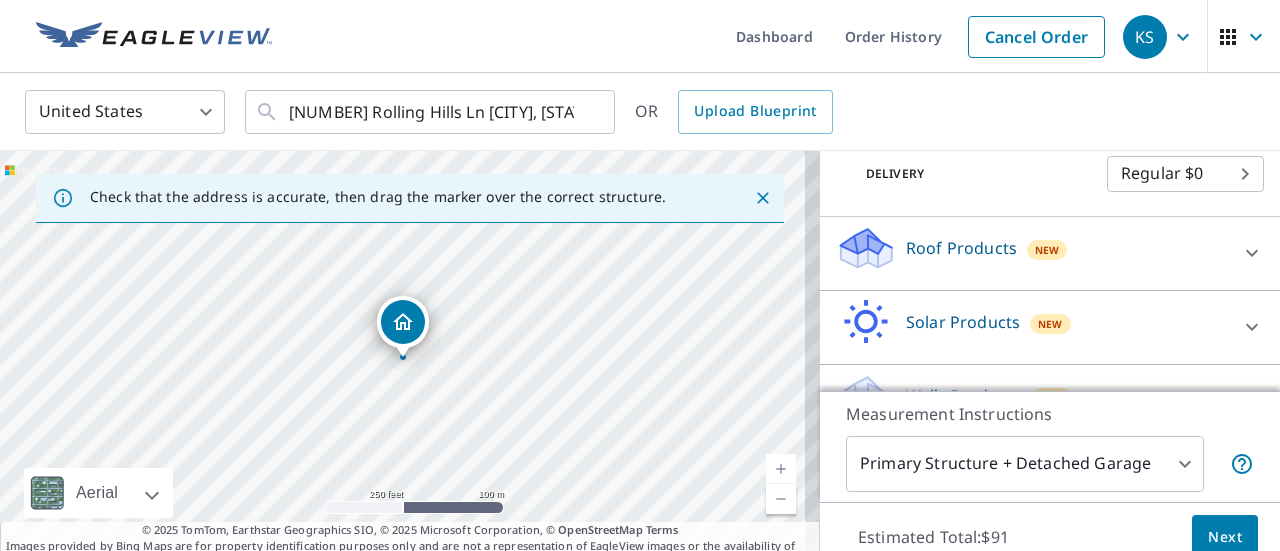 scroll, scrollTop: 385, scrollLeft: 0, axis: vertical 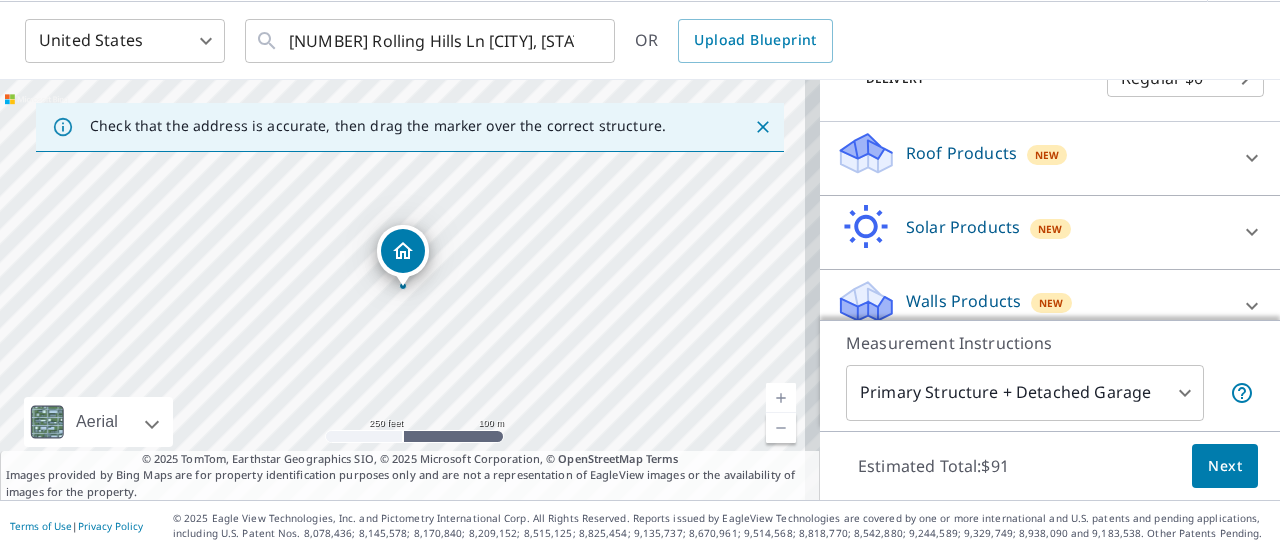 click on "KS KS
Dashboard Order History Cancel Order KS United States US ​ [NUMBER] Rolling Hills Ln [CITY], [STATE] [ZIP] ​ OR Upload Blueprint Check that the address is accurate, then drag the marker over the correct structure. [NUMBER] Rolling Hills Ln [CITY], [STATE] [ZIP] Aerial Road A standard road map Aerial A detailed look from above Labels Labels 250 feet 100 m © 2025 TomTom, © Vexcel Imaging, © 2025 Microsoft Corporation,  © OpenStreetMap Terms © 2025 TomTom, Earthstar Geographics SIO, © 2025 Microsoft Corporation, ©   OpenStreetMap   Terms Images provided by Bing Maps are for property identification purposes only and are not a representation of EagleView images or the availability of images for the property. PROPERTY TYPE Residential Commercial Multi-Family This is a complex BUILDING ID [NUMBER] Rolling Hills Ln, [CITY], [STATE], [ZIP] Full House Products New Full House™ with Regular Delivery Full House™ $91 Delivery Regular $0 8 ​ Roof Products New Premium $24.25 - $75.5 Standard $27.5 QuickSquares™ $18 1" at bounding box center (640, 275) 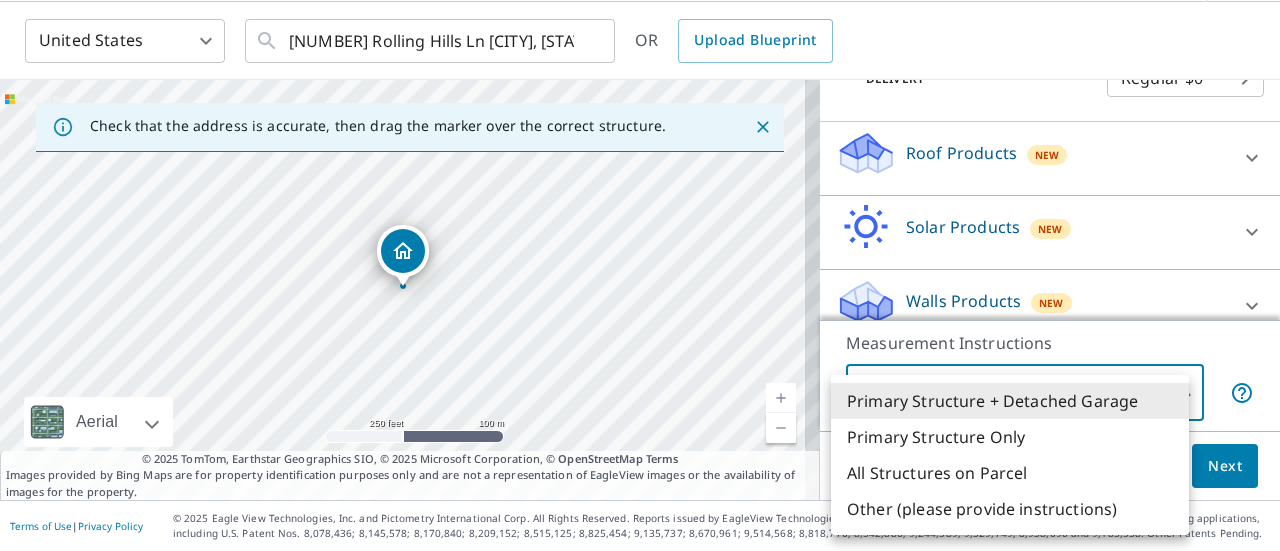 click at bounding box center [640, 275] 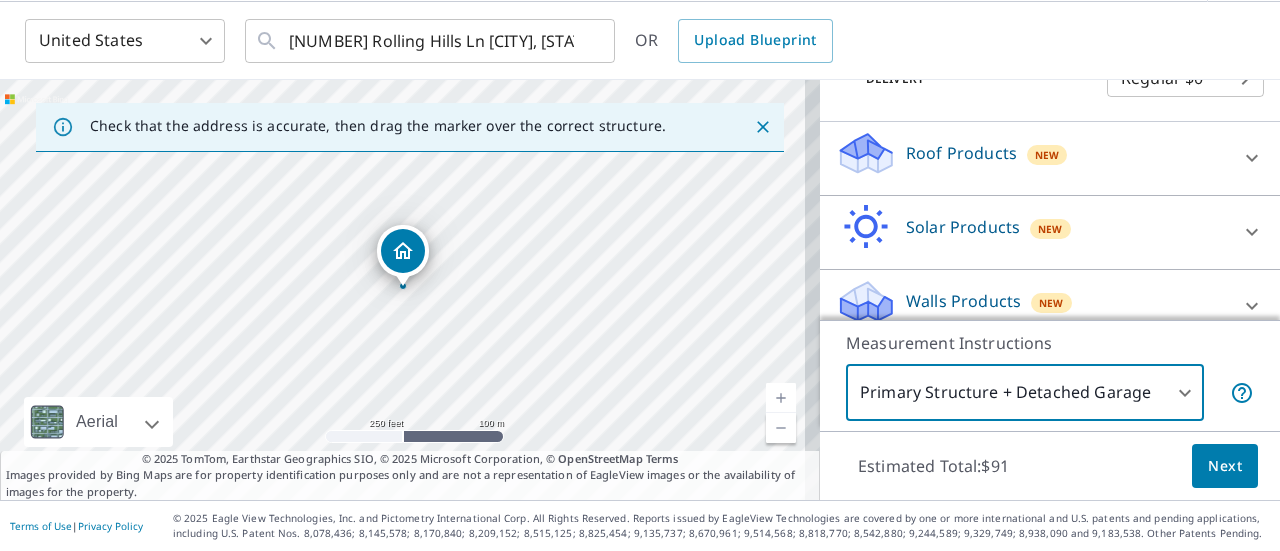 click on "Next" at bounding box center [1225, 466] 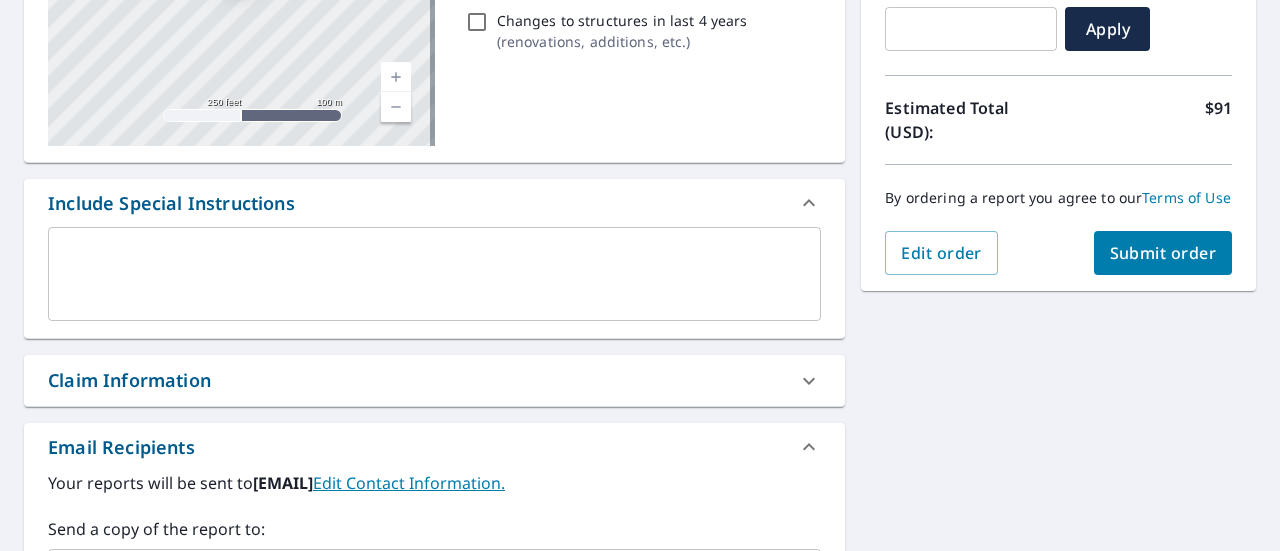 scroll, scrollTop: 471, scrollLeft: 0, axis: vertical 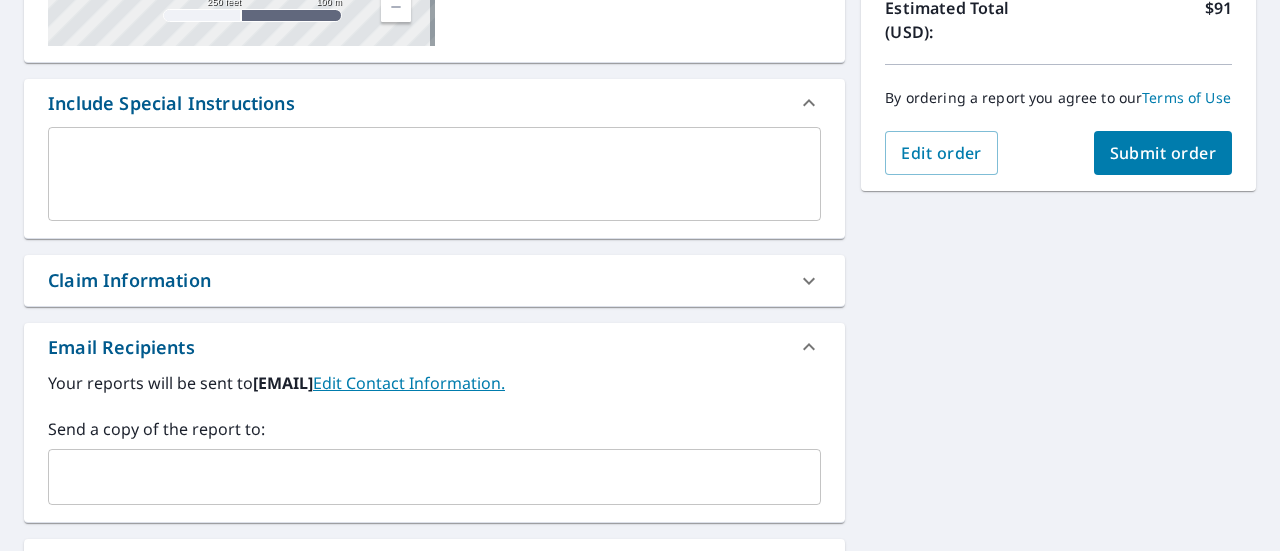 click on "Claim Information" at bounding box center (416, 280) 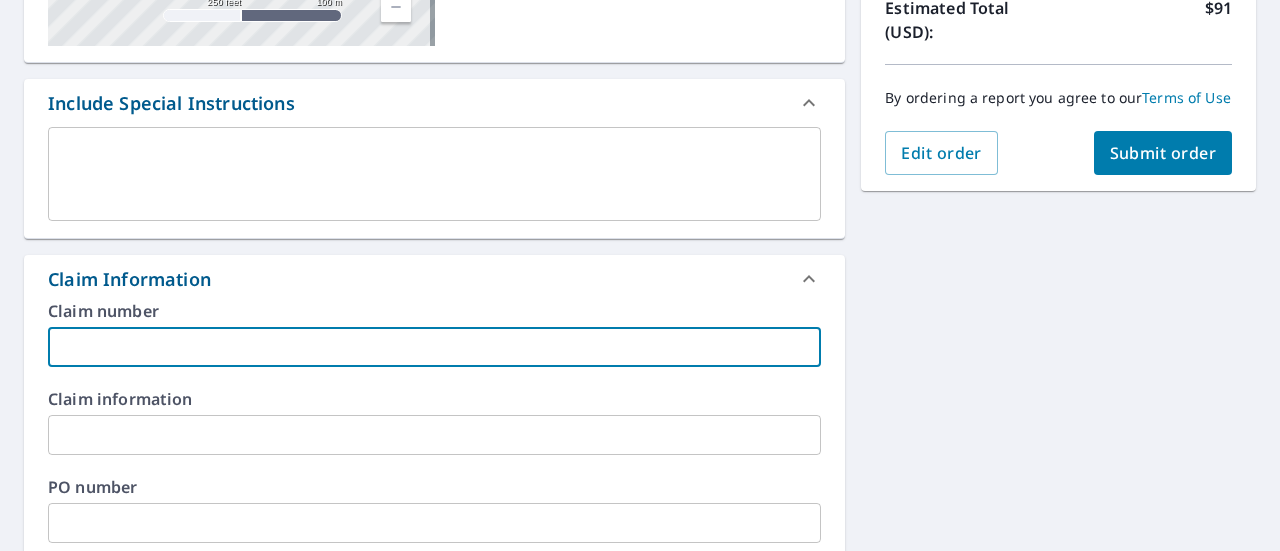 click at bounding box center [434, 347] 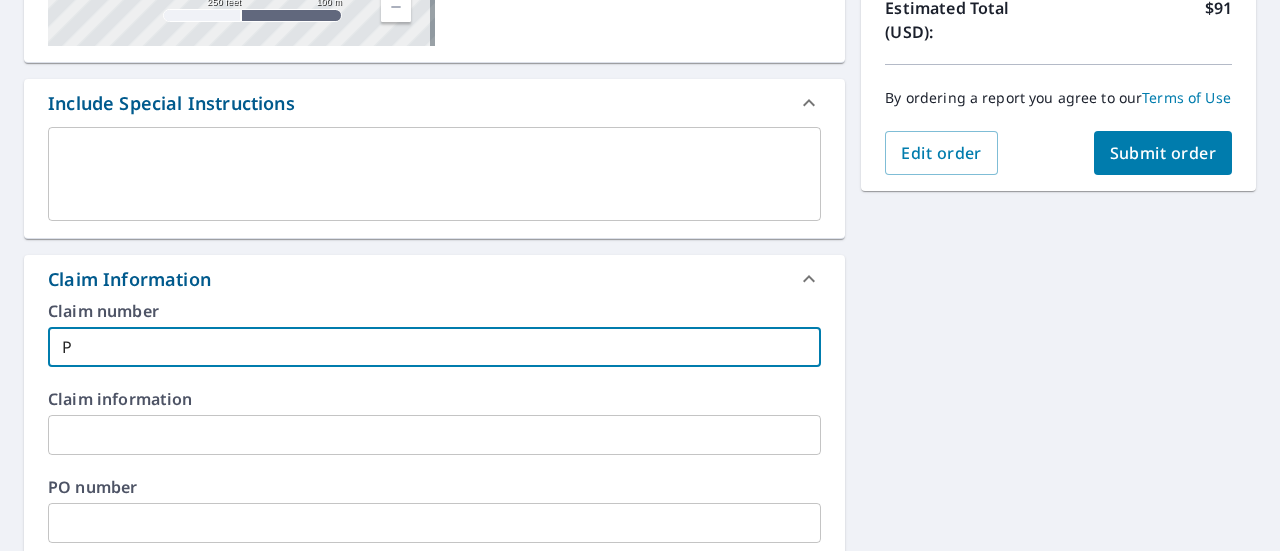 checkbox on "true" 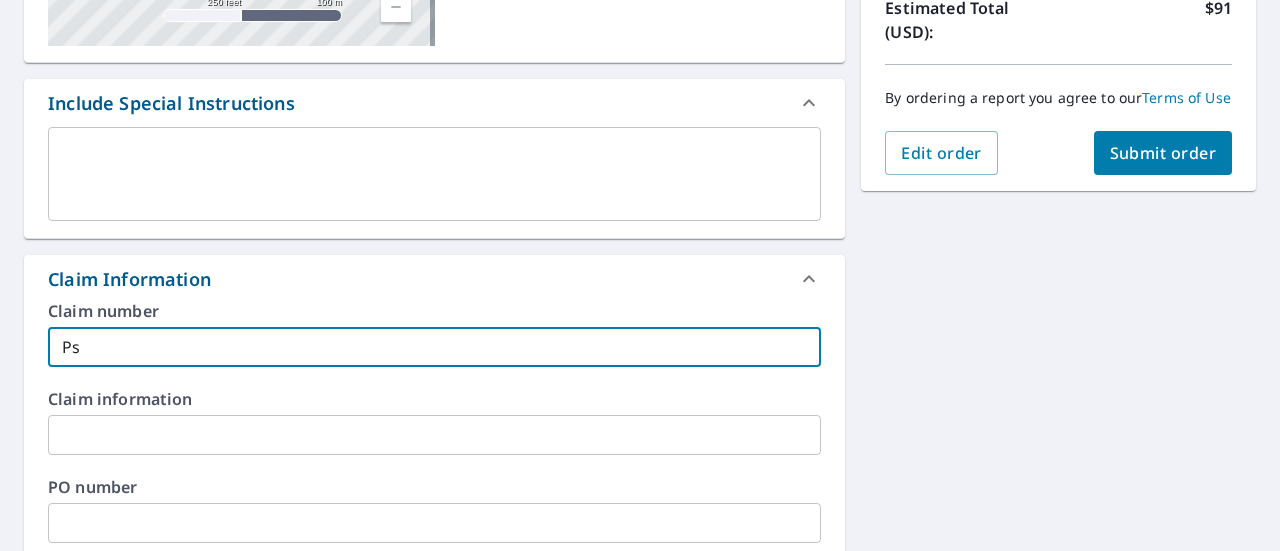 type on "Psu" 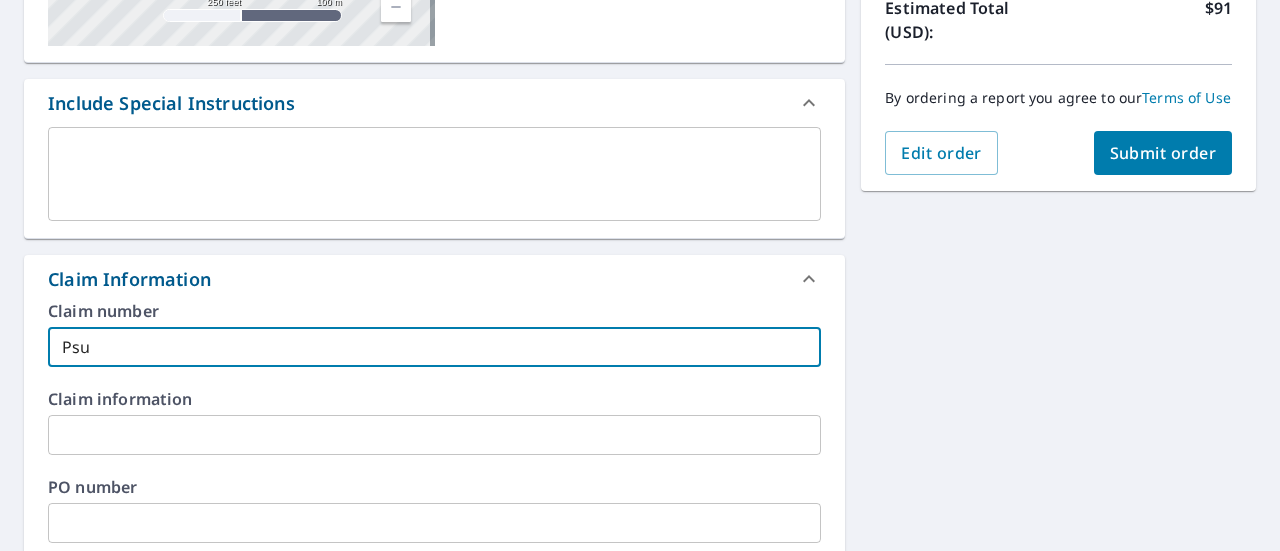 type on "[FIRST]" 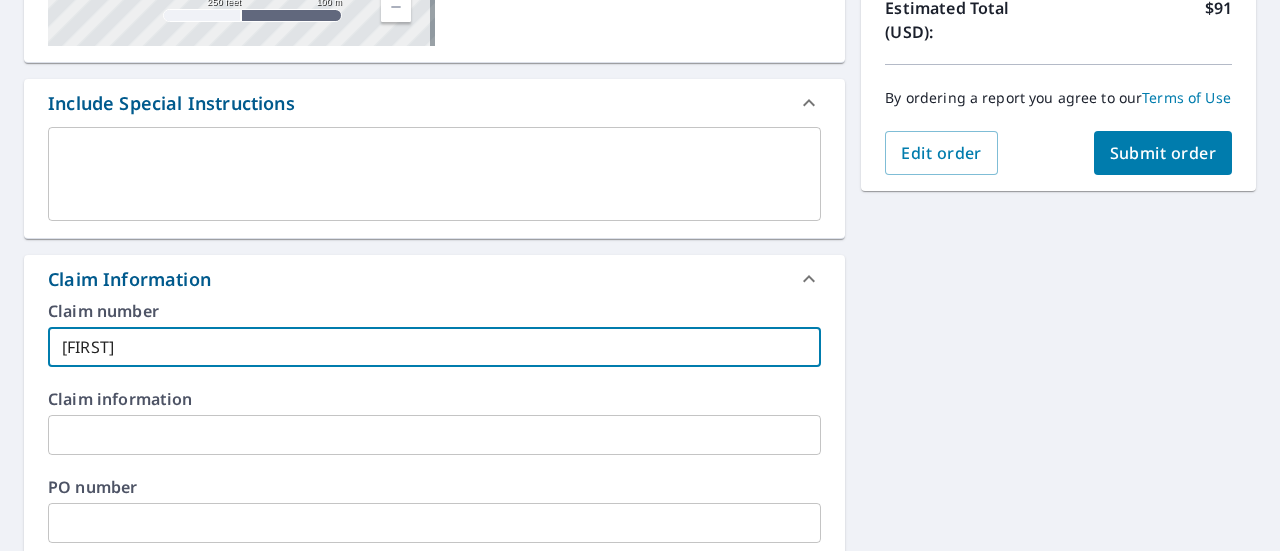 checkbox on "true" 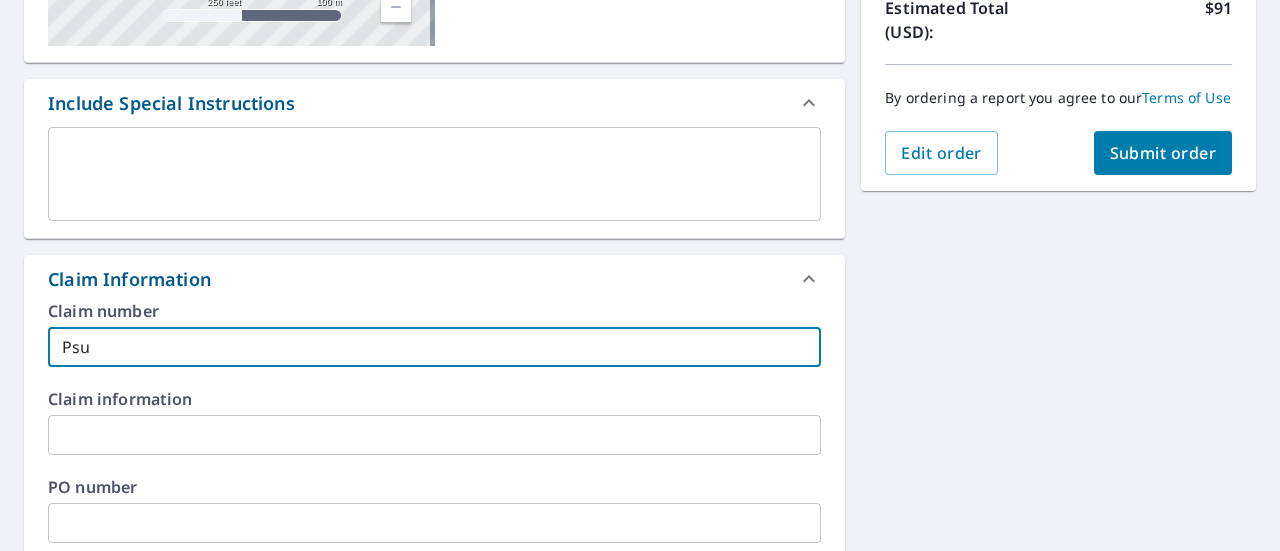 checkbox on "true" 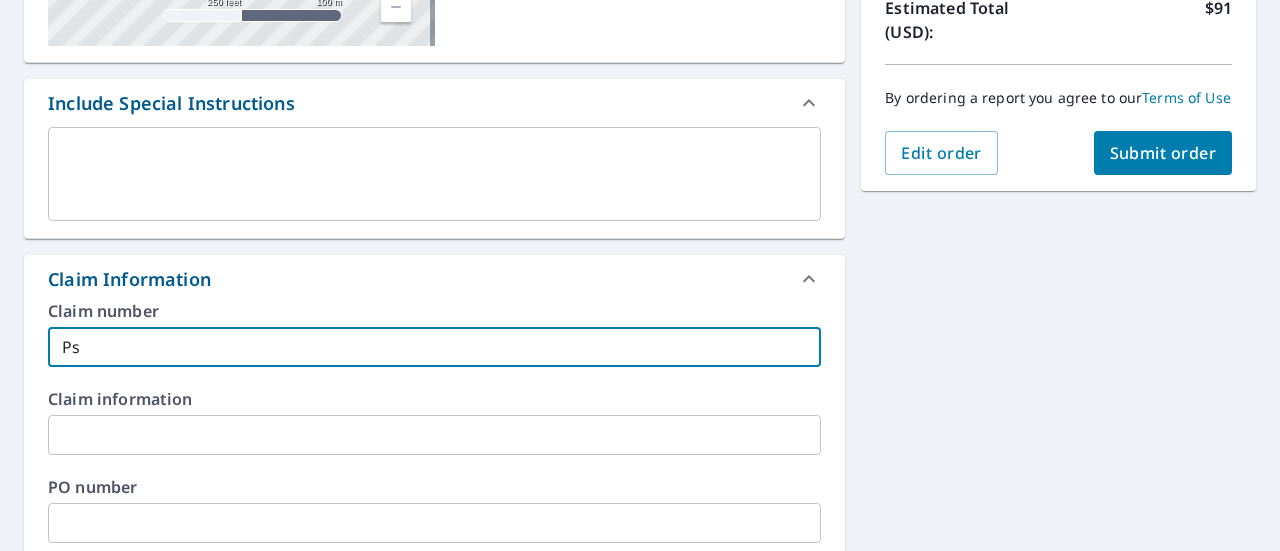 checkbox on "true" 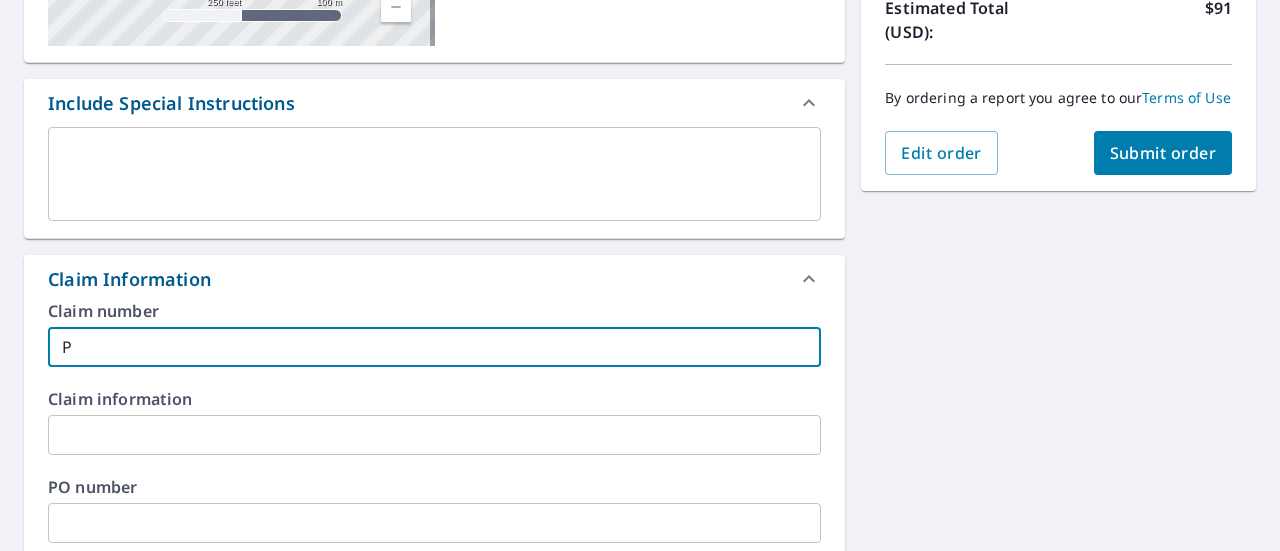 checkbox on "true" 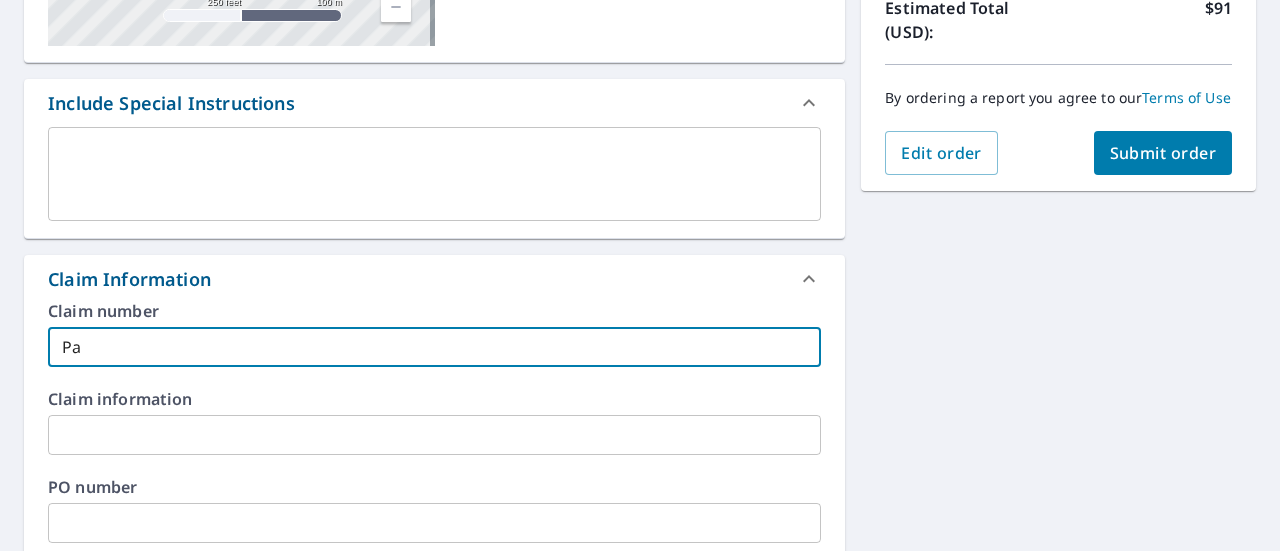 type on "[FIRST]" 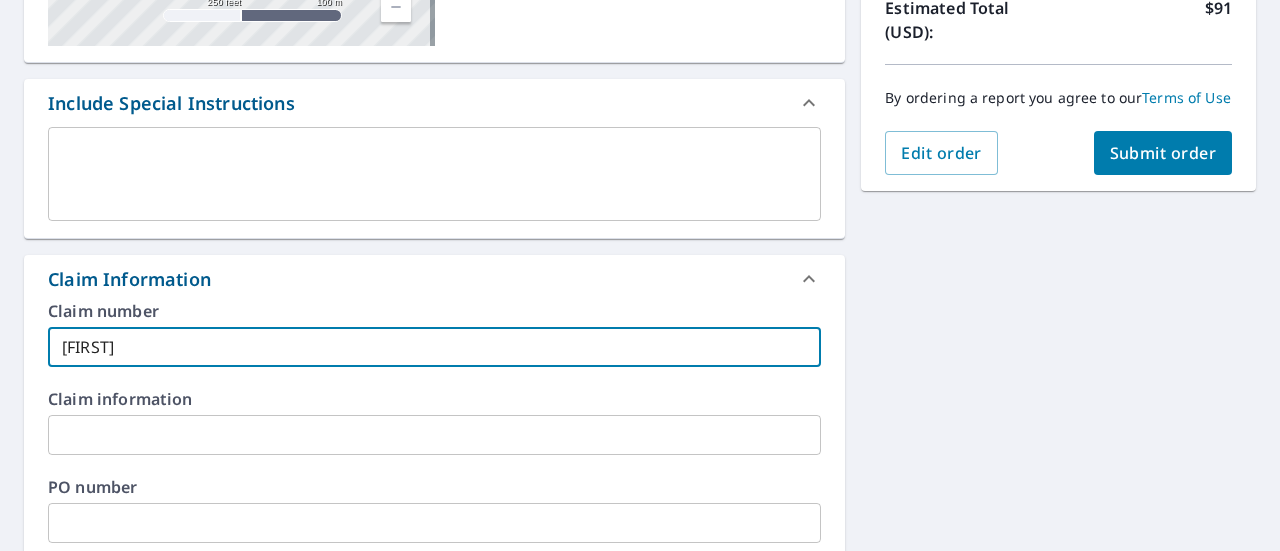 checkbox on "true" 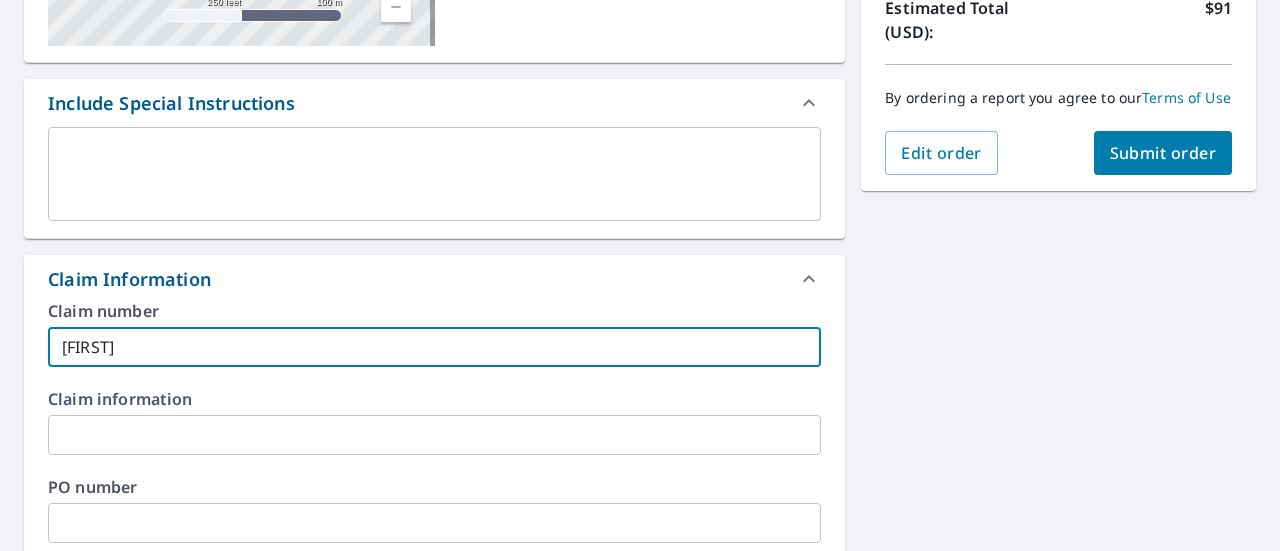 click on "[NUMBER] Rolling Hills Ln [CITY], [STATE] [ZIP] Aerial Road A standard road map Aerial A detailed look from above Labels Labels 250 feet 100 m © 2025 TomTom, © Vexcel Imaging, © 2025 Microsoft Corporation,  © OpenStreetMap Terms PROPERTY TYPE Residential BUILDING ID [NUMBER] Rolling Hills Ln, [CITY], [STATE], [ZIP] Changes to structures in last 4 years ( renovations, additions, etc. ) Include Special Instructions x ​ Claim Information Claim number [FIRST] ​ Claim information ​ PO number ​ Date of loss ​ Cat ID ​ Email Recipients Your reports will be sent to  [EMAIL].  Edit Contact Information. Send a copy of the report to: ​ Substitutions and Customization Roof measurement report substitutions If a Residential/Multi-Family Report is unavailable send me a Commercial Report: Yes No Ask If a Full House is unavailable, send me a Roof Only: Yes No Ask If a Premium Report is unavailable send me an Extended Coverage 3D Report: Yes No Ask Yes No Ask Additional Report Formats DXF RXF XML Show options" at bounding box center (640, 452) 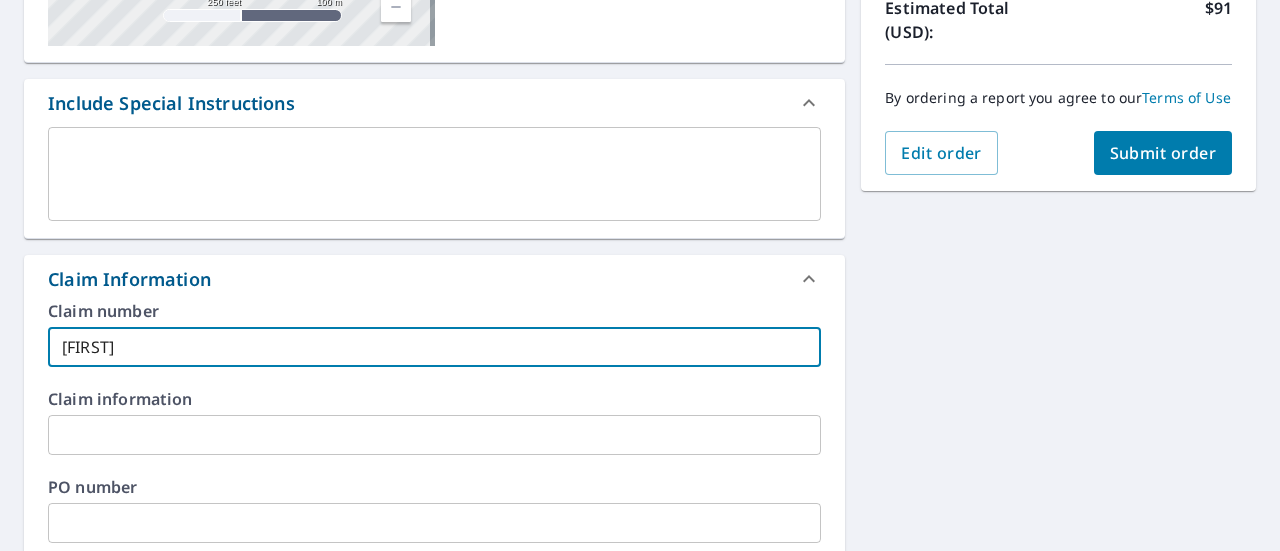 click on "[FIRST]" at bounding box center [434, 347] 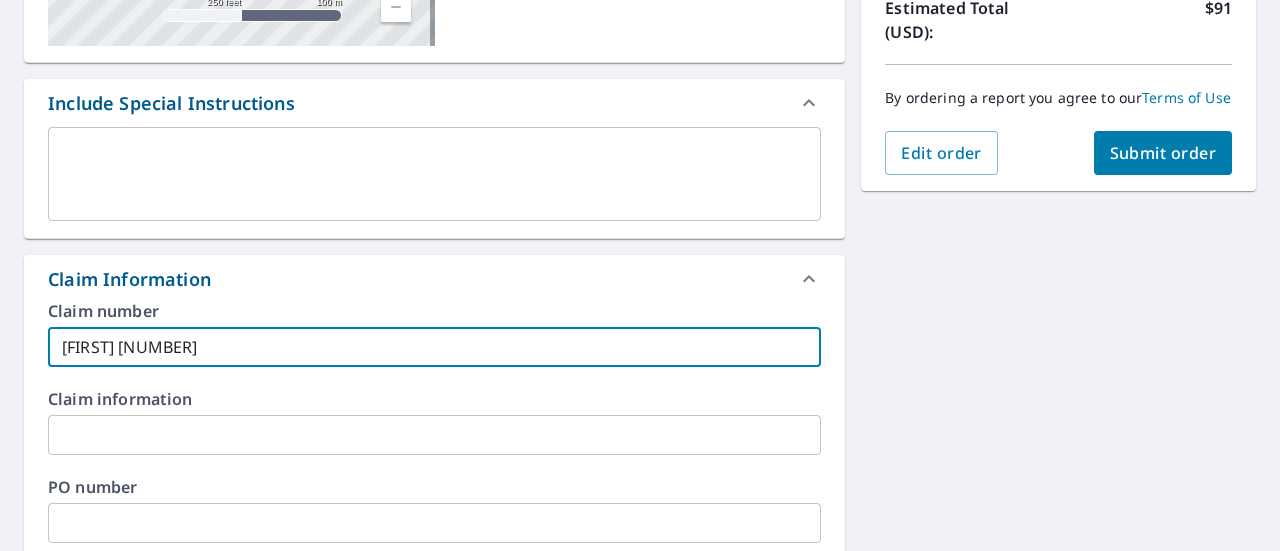 type on "[FIRST] [NUMBER]" 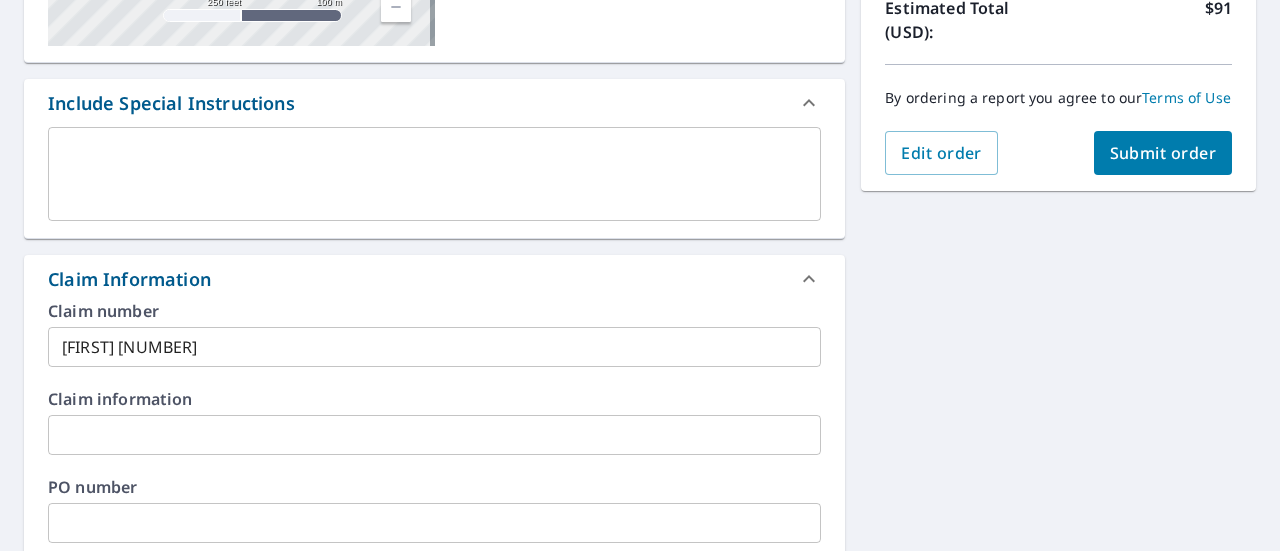click on "[NUMBER] Rolling Hills Ln [CITY], [STATE] [ZIP] Aerial Road A standard road map Aerial A detailed look from above Labels Labels 250 feet 100 m © 2025 TomTom, © Vexcel Imaging, © 2025 Microsoft Corporation,  © OpenStreetMap Terms PROPERTY TYPE Residential BUILDING ID [NUMBER] Rolling Hills Ln, [CITY], [STATE], [ZIP] Changes to structures in last 4 years ( renovations, additions, etc. ) Include Special Instructions x ​ Claim Information Claim number [FIRST] [NUMBER] ​ Claim information ​ PO number ​ Date of loss ​ Cat ID ​ Email Recipients Your reports will be sent to  [EMAIL].  Edit Contact Information. Send a copy of the report to: [EMAIL] ​ Substitutions and Customization Roof measurement report substitutions If a Residential/Multi-Family Report is unavailable send me a Commercial Report: Yes No Ask If a Full House is unavailable, send me a Roof Only: Yes No Ask If a Premium Report is unavailable send me an Extended Coverage 3D Report: Yes No Ask Yes No Ask DXF RXF XML XXXX3264 *" at bounding box center (640, 452) 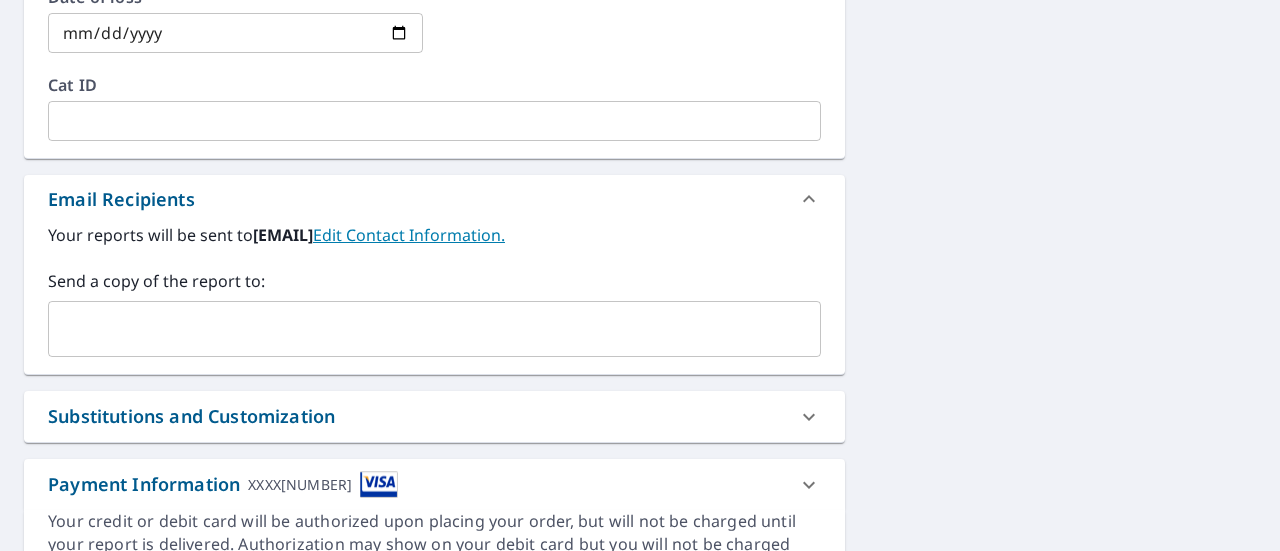 scroll, scrollTop: 1071, scrollLeft: 0, axis: vertical 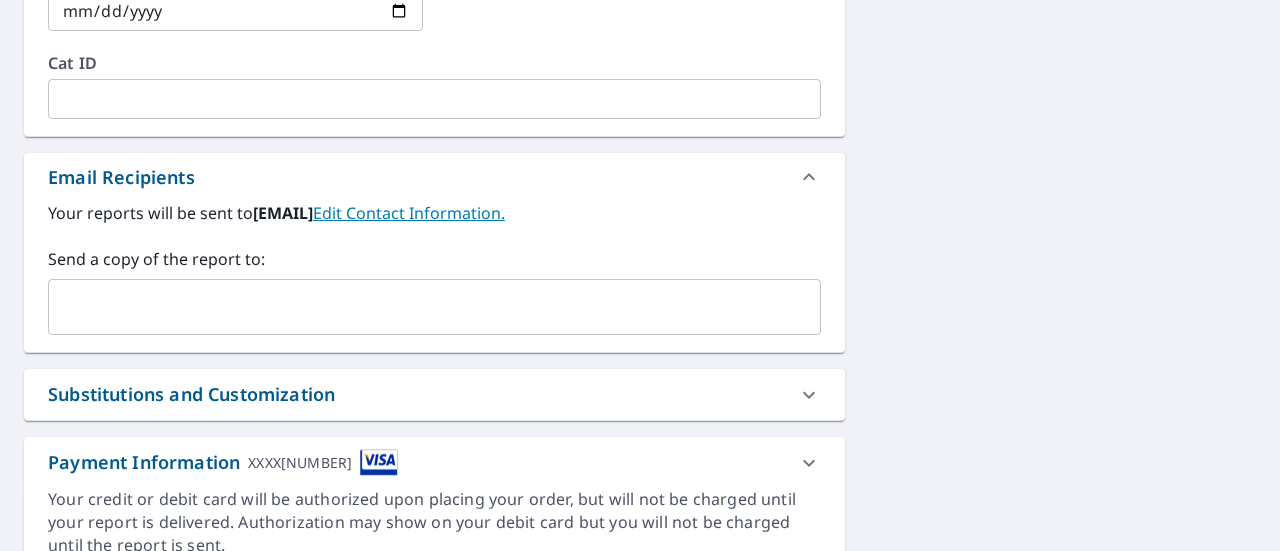 click at bounding box center [419, 307] 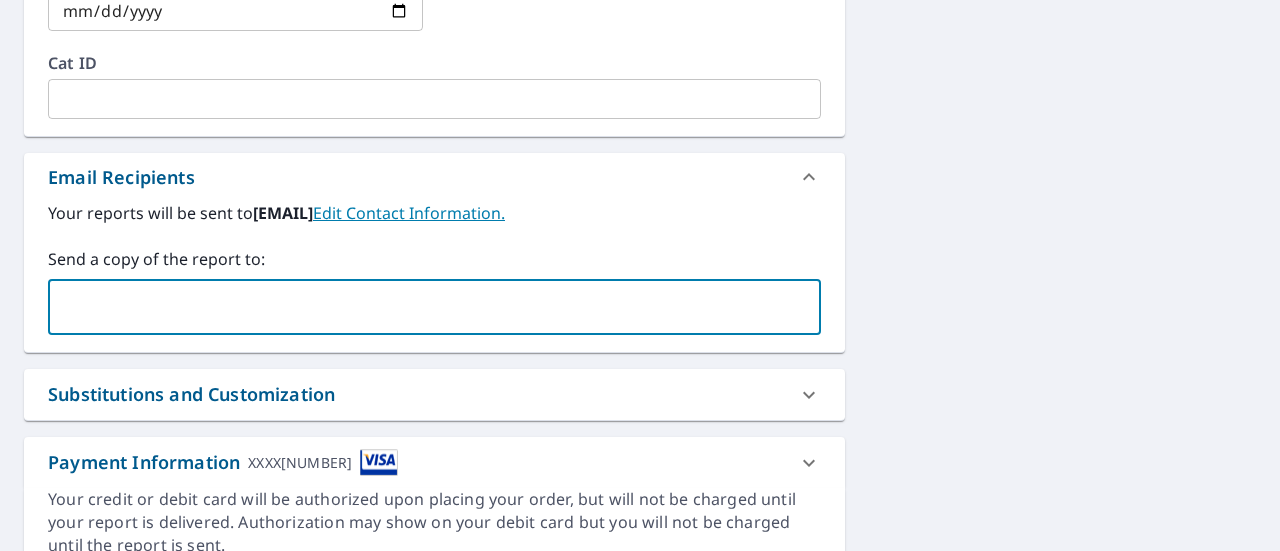 type on "[EMAIL]" 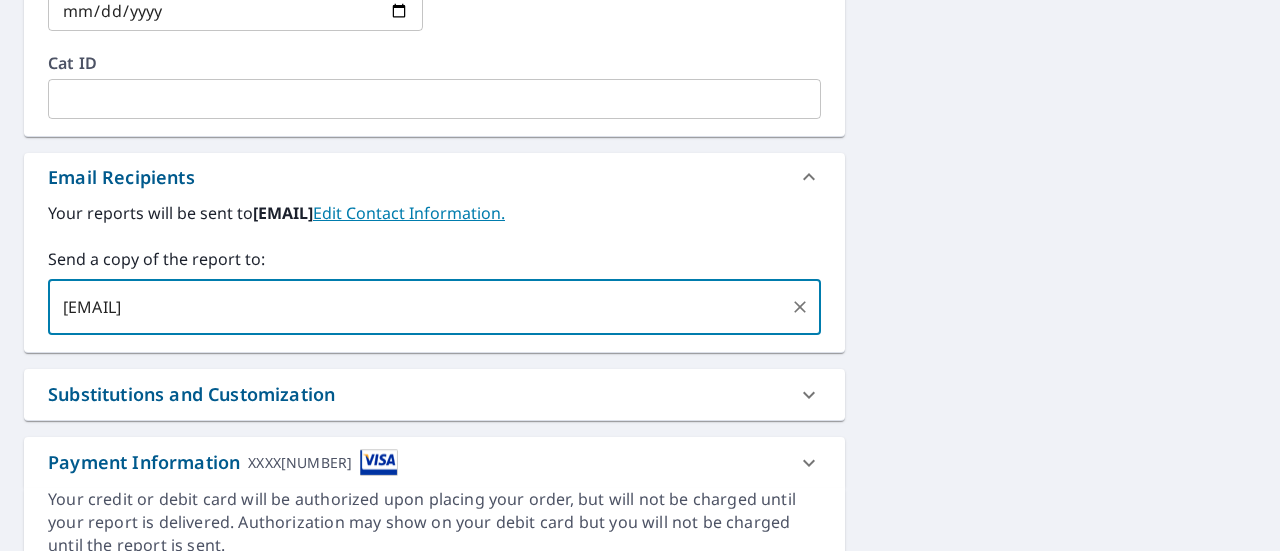 type 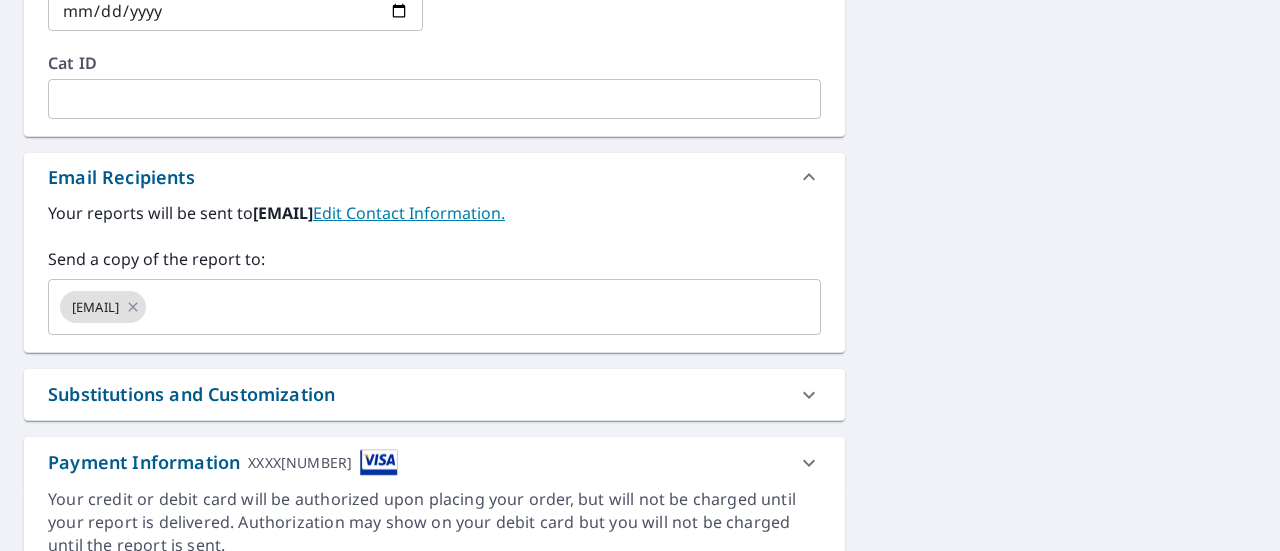 click on "[NUMBER] Rolling Hills Ln [CITY], [STATE] [ZIP] Aerial Road A standard road map Aerial A detailed look from above Labels Labels 250 feet 100 m © 2025 TomTom, © Vexcel Imaging, © 2025 Microsoft Corporation,  © OpenStreetMap Terms PROPERTY TYPE Residential BUILDING ID [NUMBER] Rolling Hills Ln, [CITY], [STATE], [ZIP] Changes to structures in last 4 years ( renovations, additions, etc. ) Include Special Instructions x ​ Claim Information Claim number [FIRST] [NUMBER] ​ Claim information ​ PO number ​ Date of loss ​ Cat ID ​ Email Recipients Your reports will be sent to  [EMAIL].  Edit Contact Information. Send a copy of the report to: [FIRST]@[DOMAIN].com ​ Substitutions and Customization Roof measurement report substitutions If a Residential/Multi-Family Report is unavailable send me a Commercial Report: Yes No Ask If a Full House is unavailable, send me a Roof Only: Yes No Ask If a Premium Report is unavailable send me an Extended Coverage 3D Report: Yes No Ask Yes No Ask DXF RXF XML Show options" at bounding box center [640, -148] 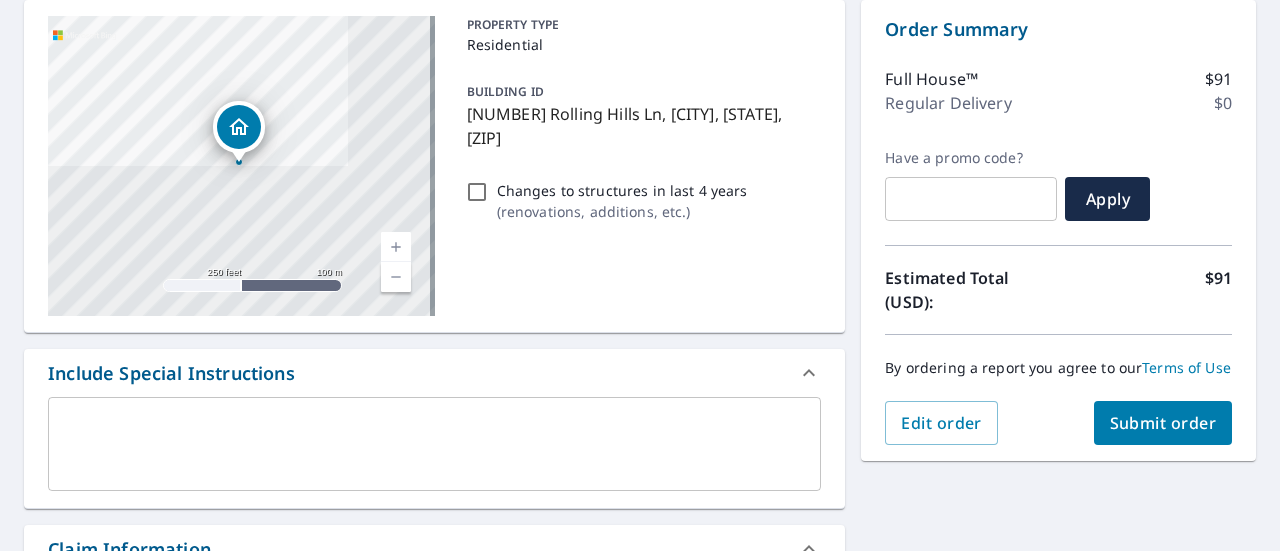 scroll, scrollTop: 160, scrollLeft: 0, axis: vertical 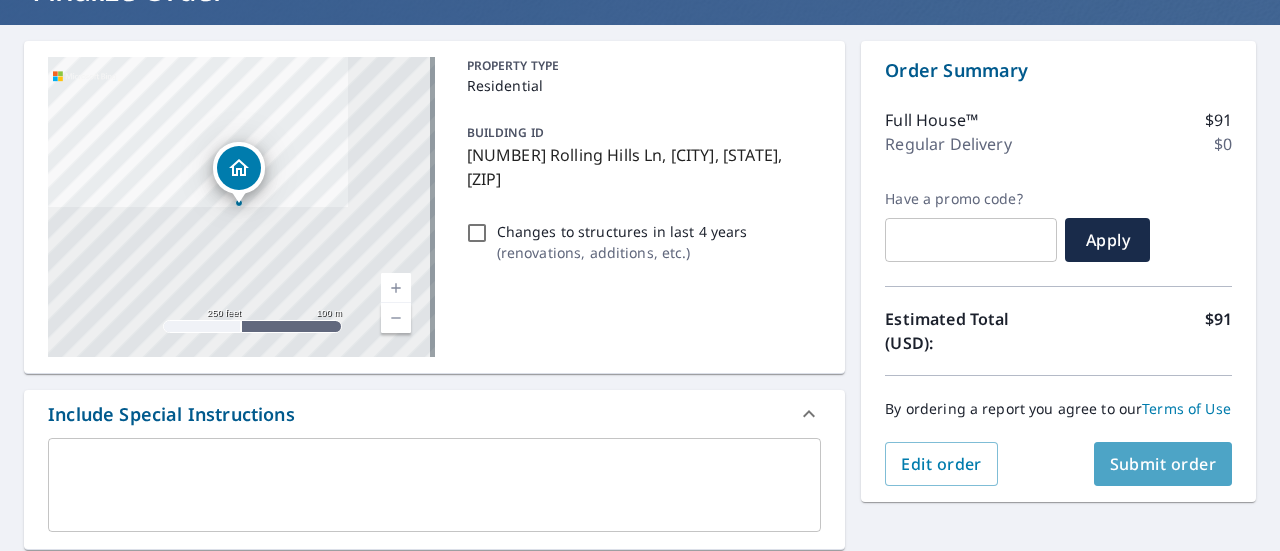 click on "Submit order" at bounding box center (1163, 464) 